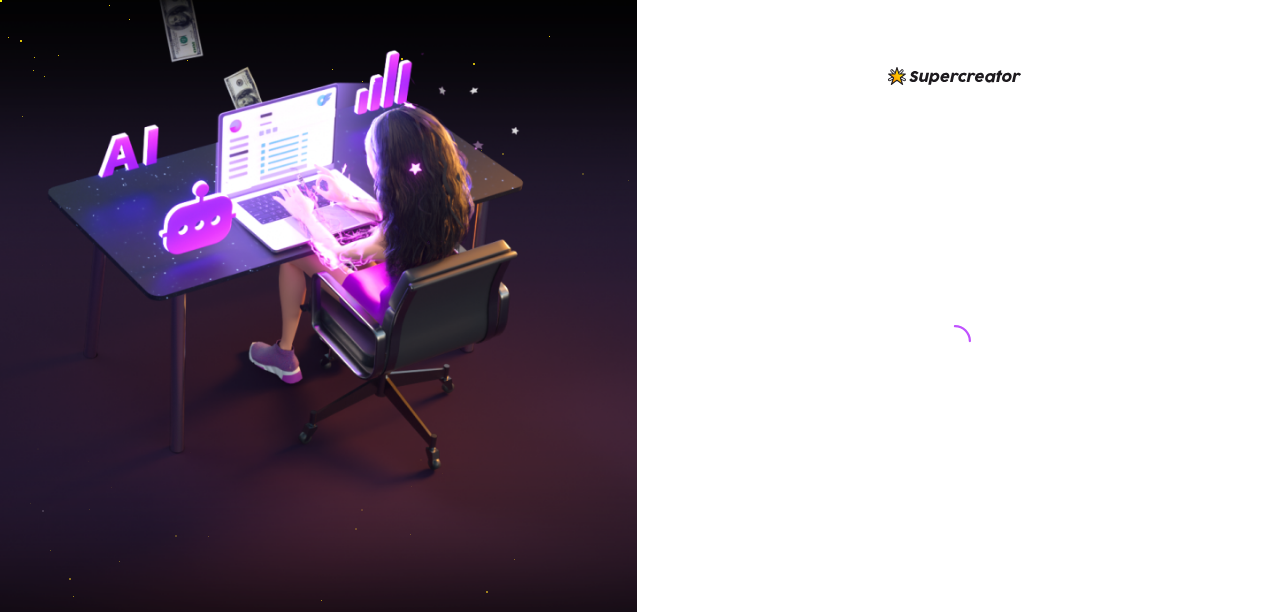 scroll, scrollTop: 0, scrollLeft: 0, axis: both 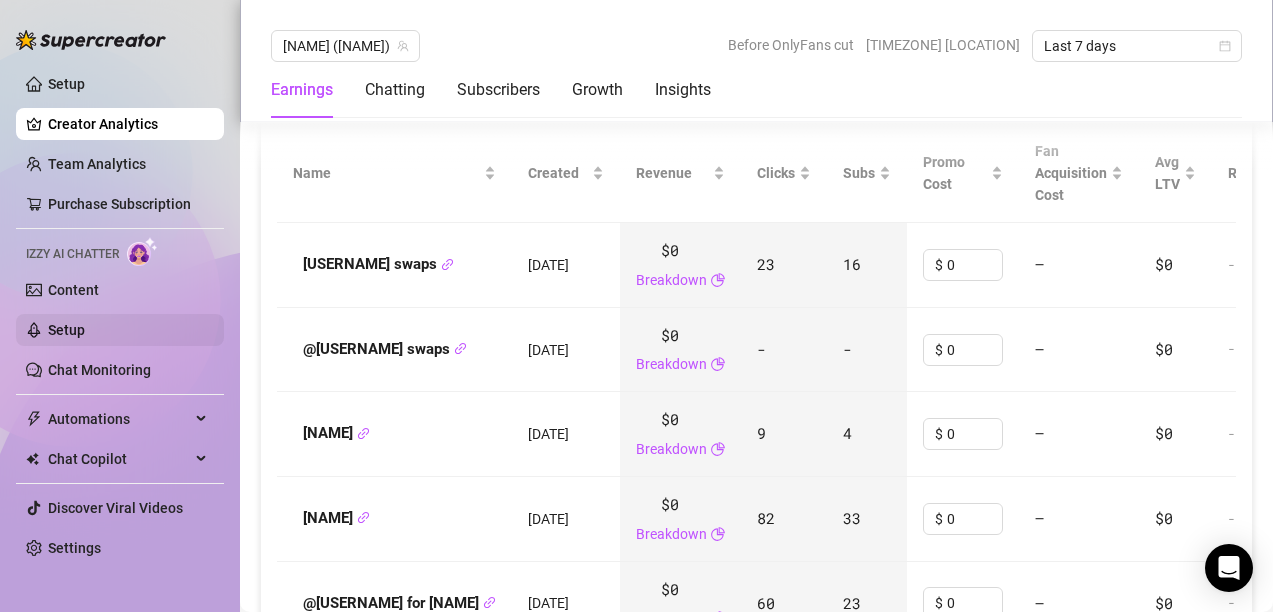 click on "Setup" at bounding box center [66, 330] 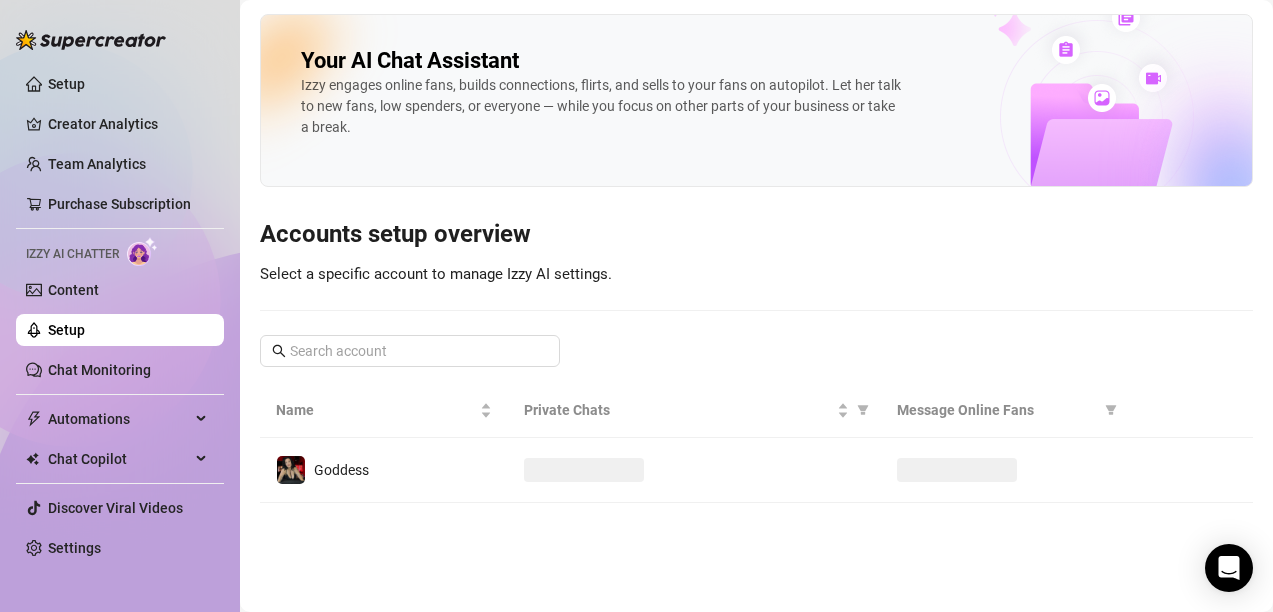 scroll, scrollTop: 0, scrollLeft: 0, axis: both 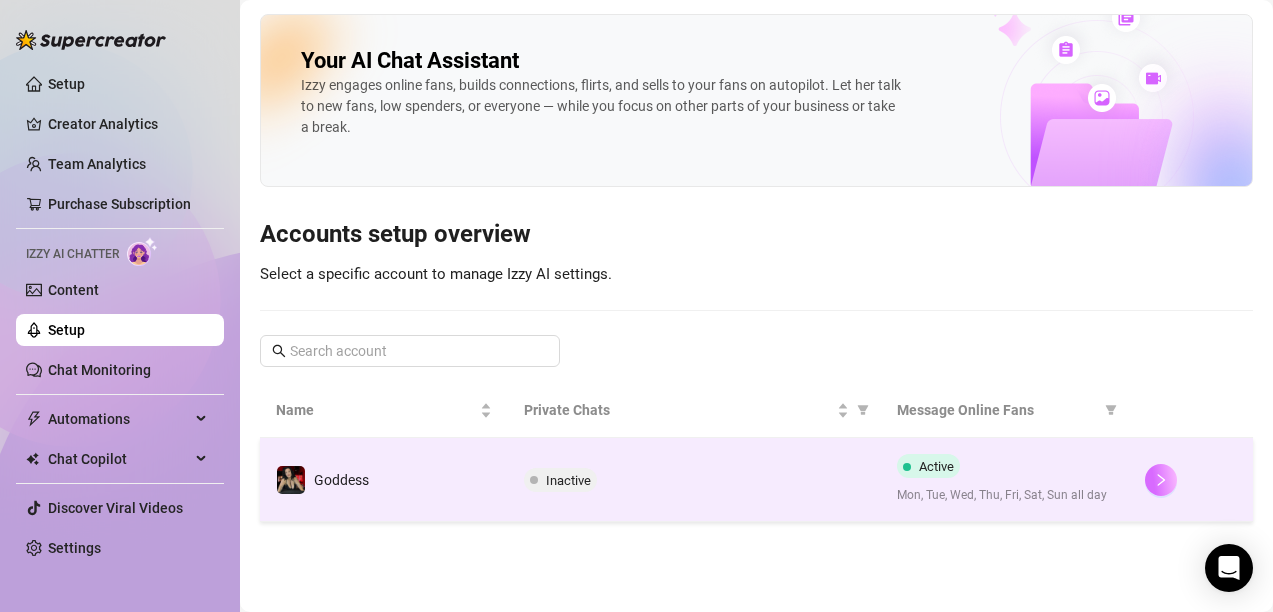 click 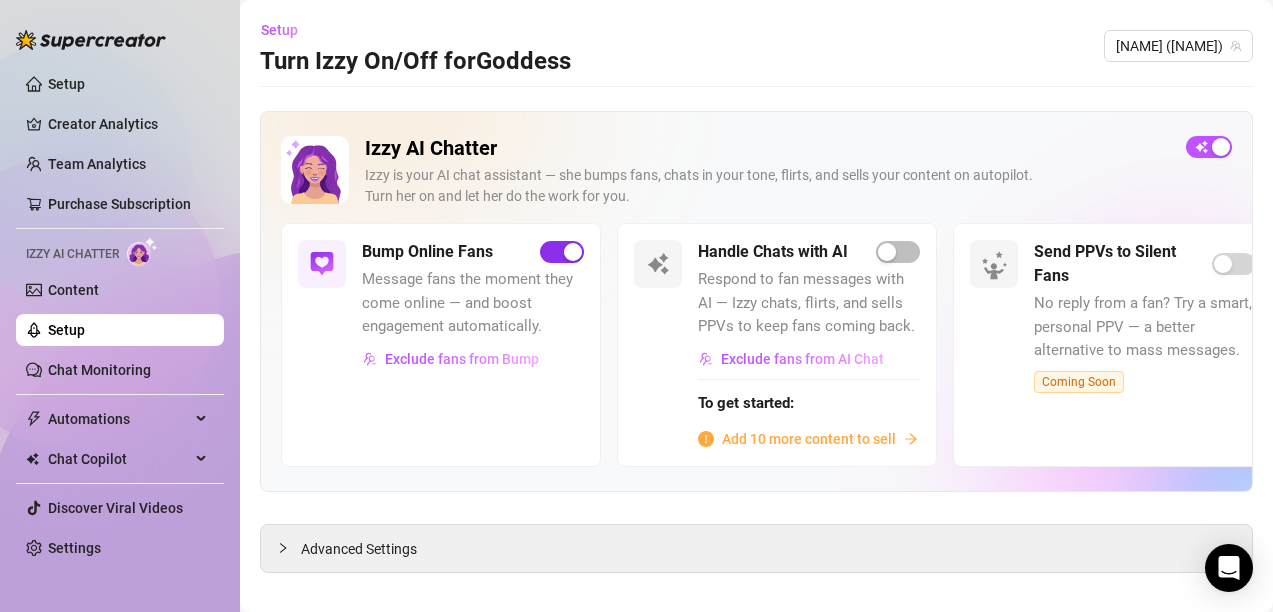 click at bounding box center [573, 252] 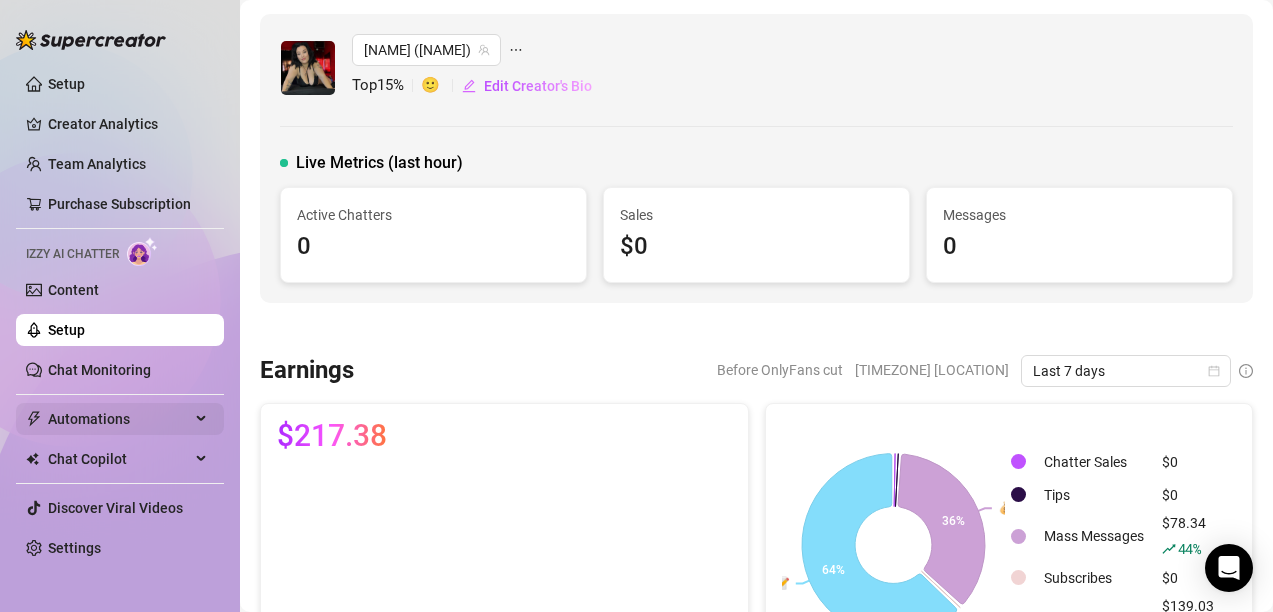 scroll, scrollTop: 22, scrollLeft: 0, axis: vertical 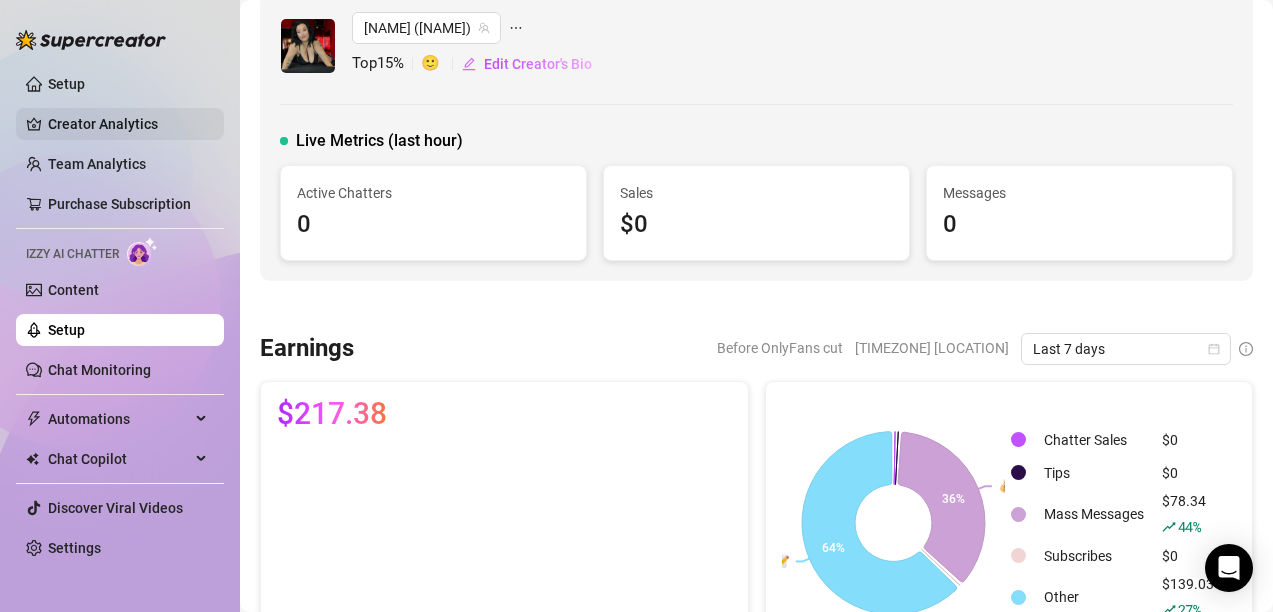 click on "Creator Analytics" at bounding box center [128, 124] 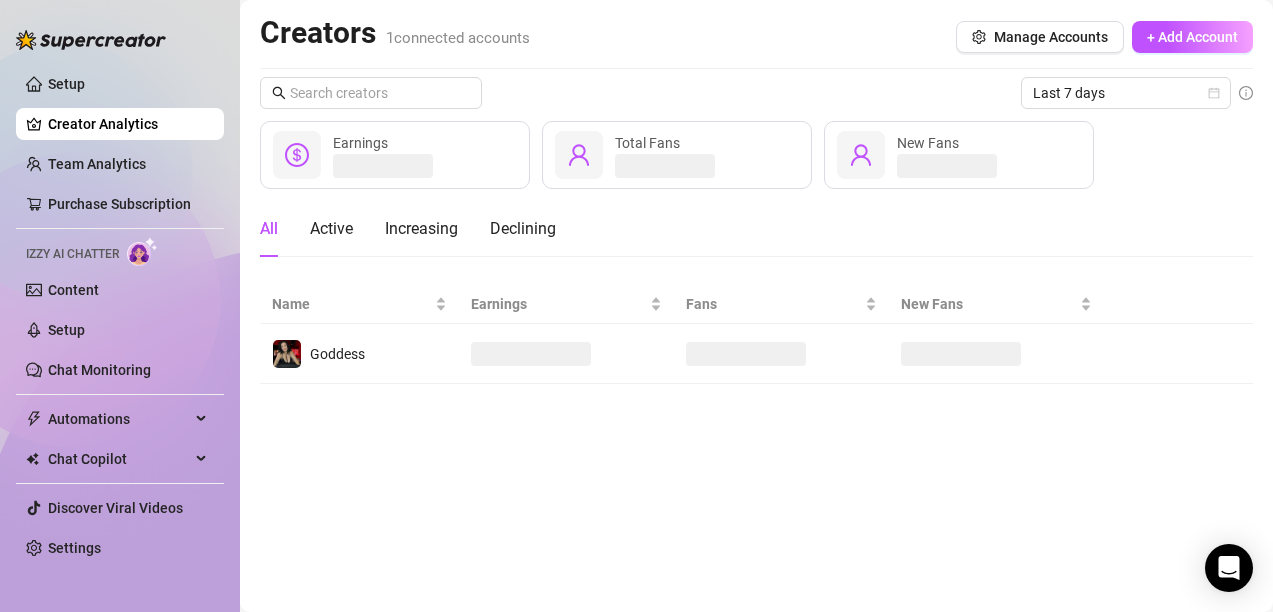 scroll, scrollTop: 0, scrollLeft: 0, axis: both 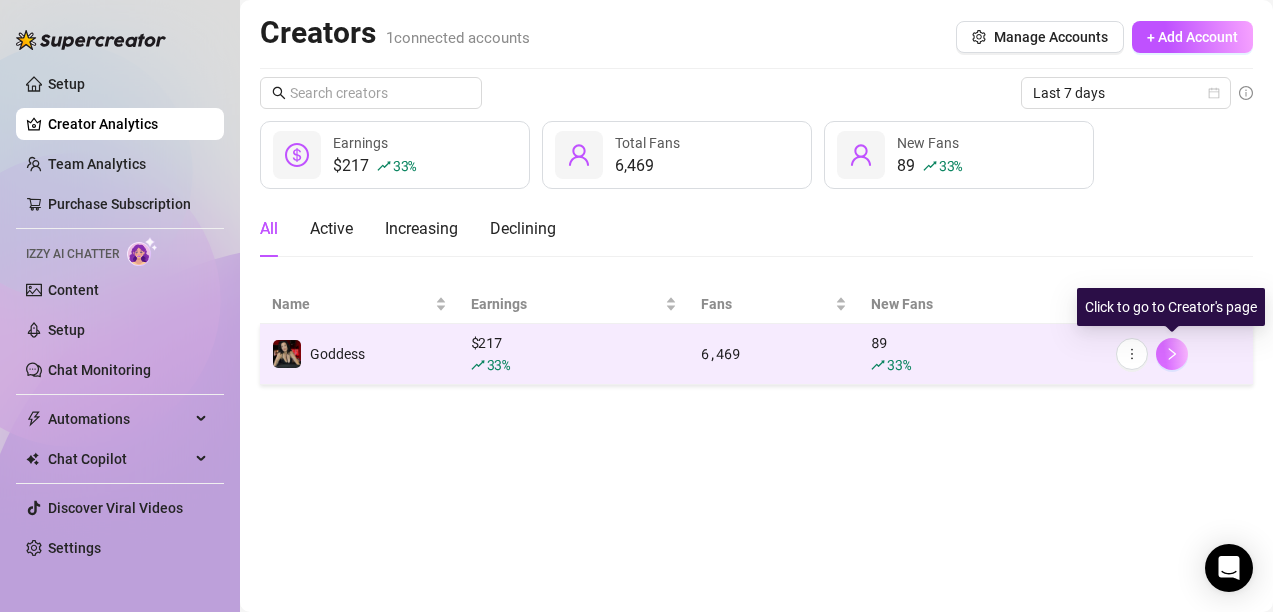 click 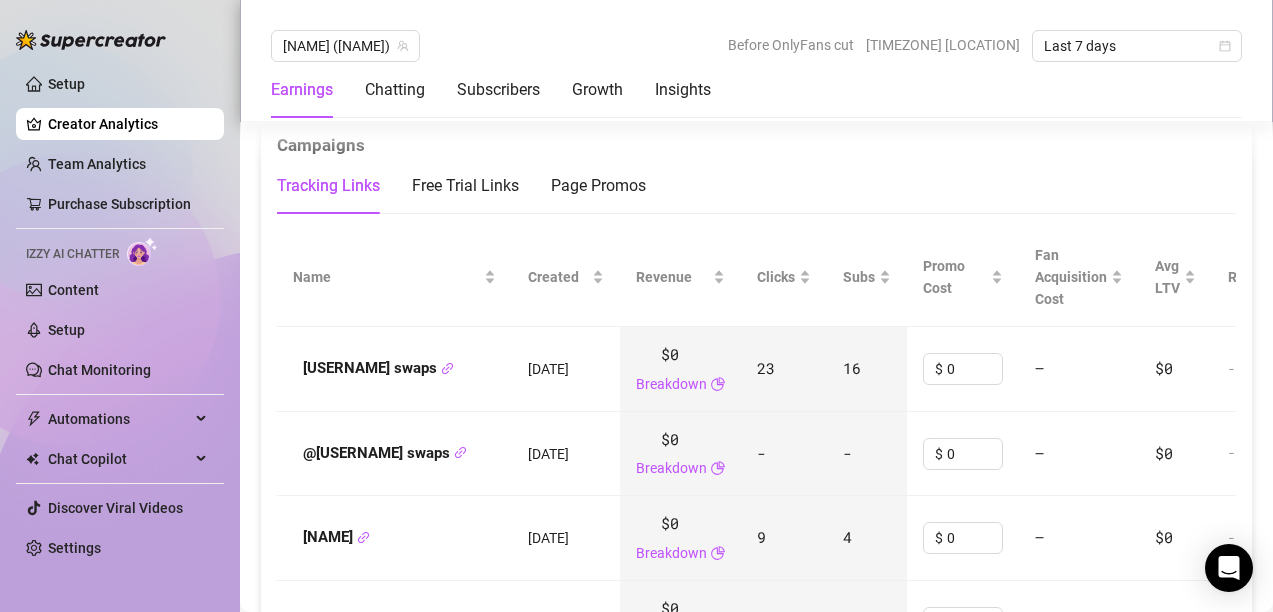 scroll, scrollTop: 2200, scrollLeft: 0, axis: vertical 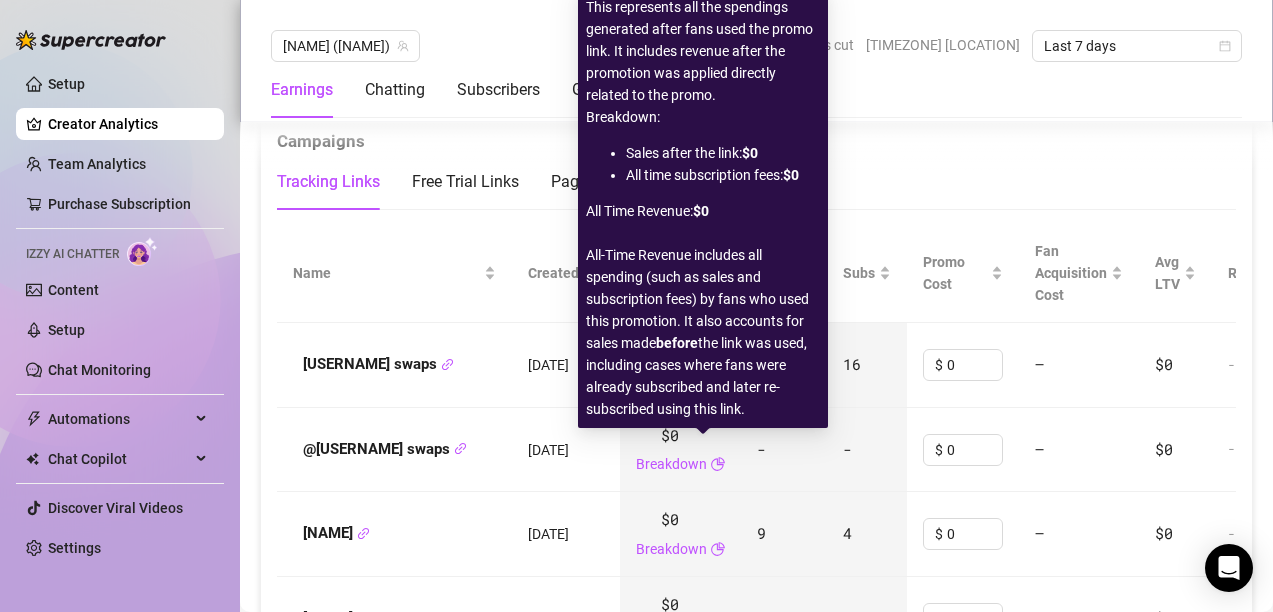 click on "All-Time Revenue includes all spending (such as sales and subscription fees) by fans who used this promotion. It also accounts for sales made  before   the link was used, including cases where fans were already subscribed and later re-subscribed using this link." at bounding box center (703, 332) 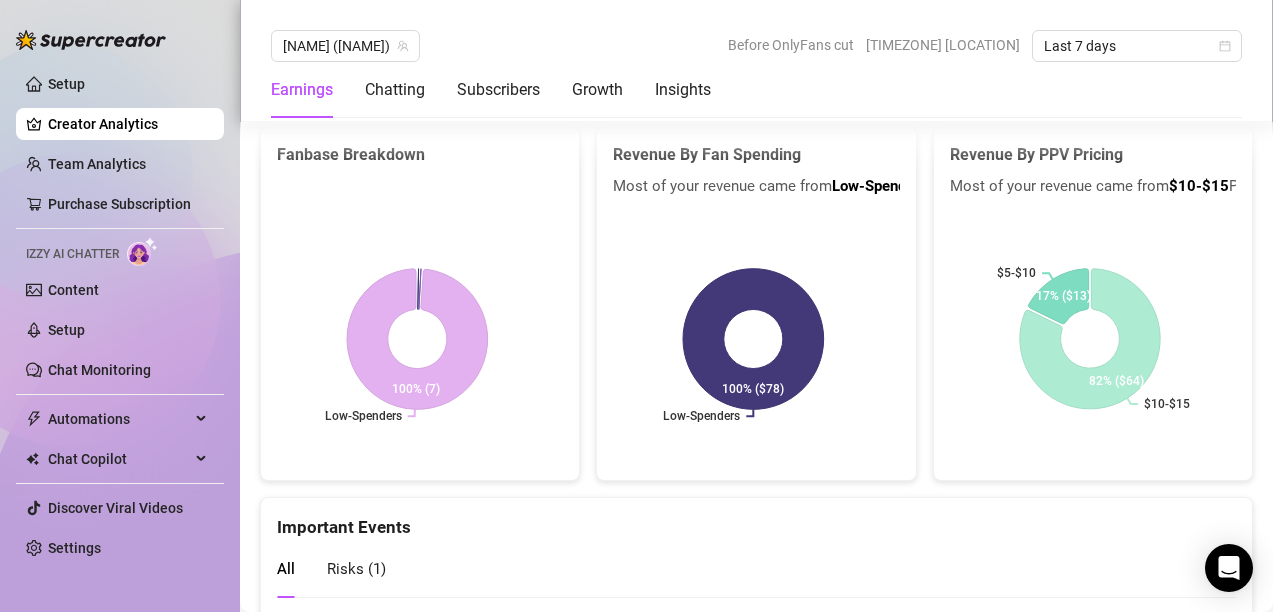 scroll, scrollTop: 4200, scrollLeft: 0, axis: vertical 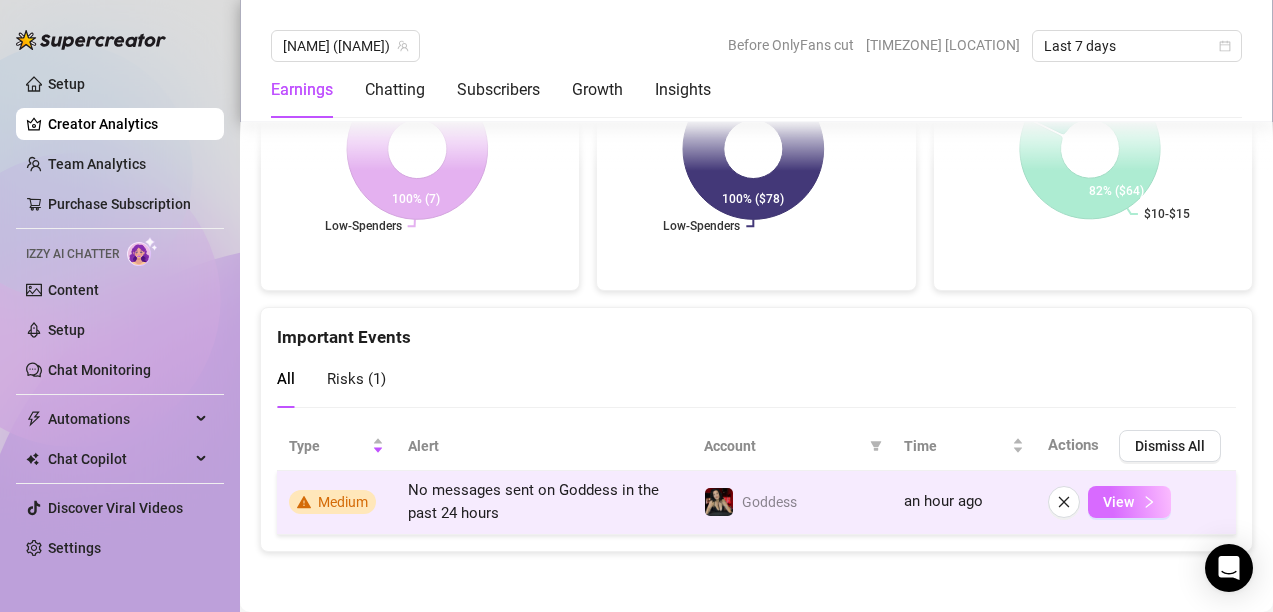 click 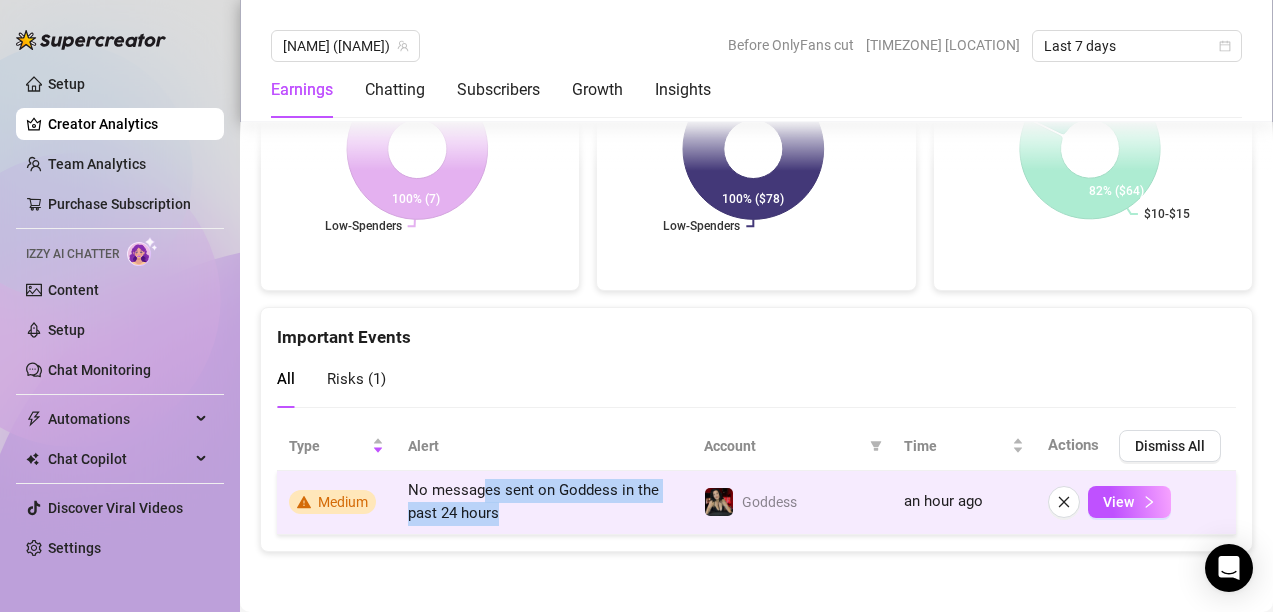 drag, startPoint x: 484, startPoint y: 490, endPoint x: 590, endPoint y: 510, distance: 107.87029 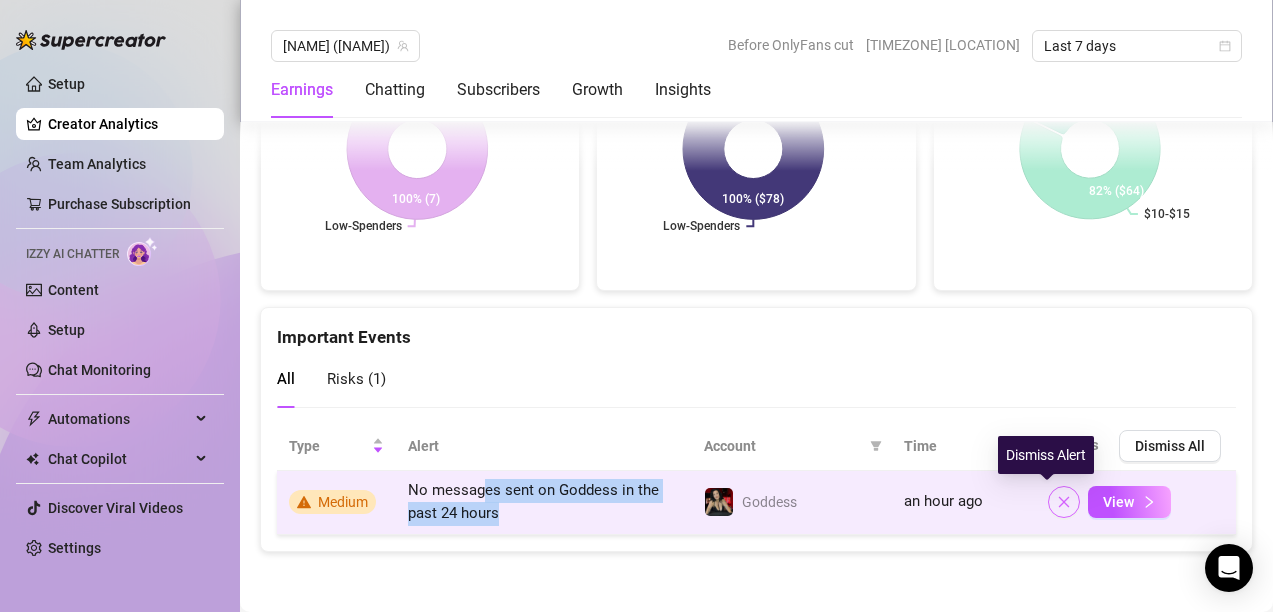 click at bounding box center [1064, 502] 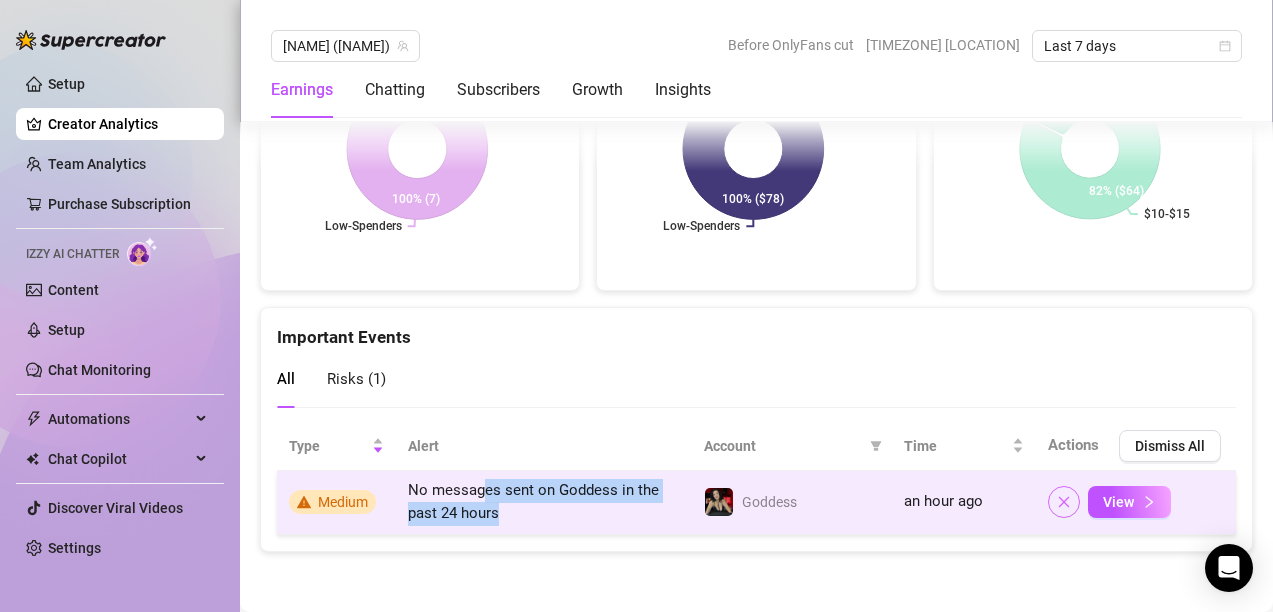 click 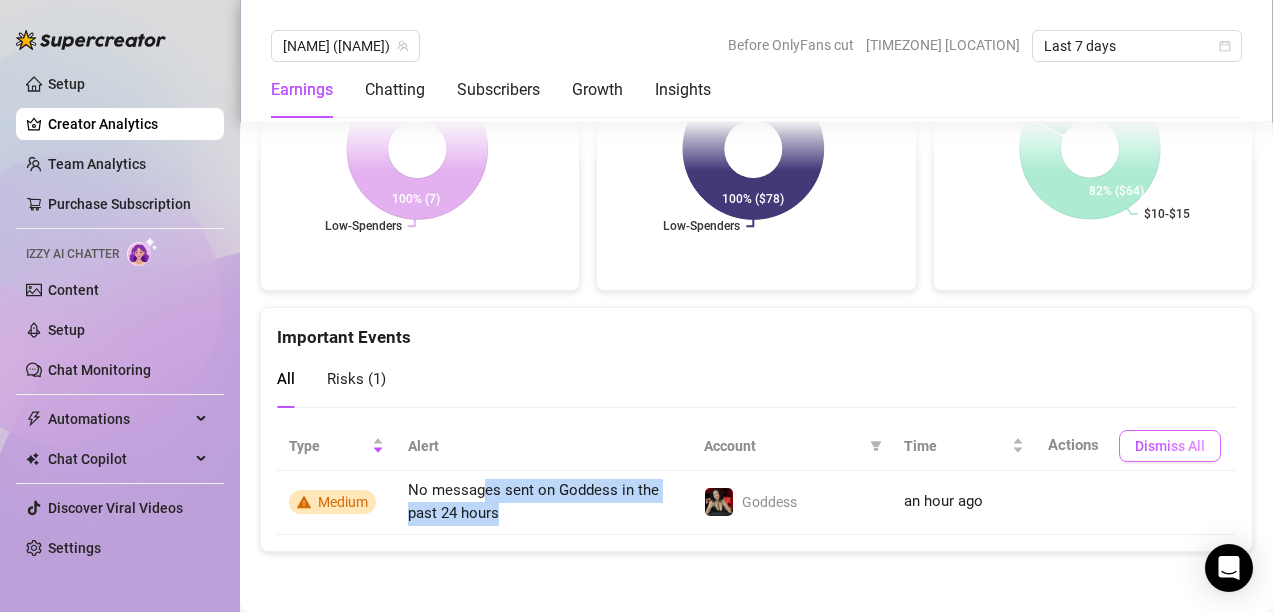 click on "Dismiss All" at bounding box center [1170, 446] 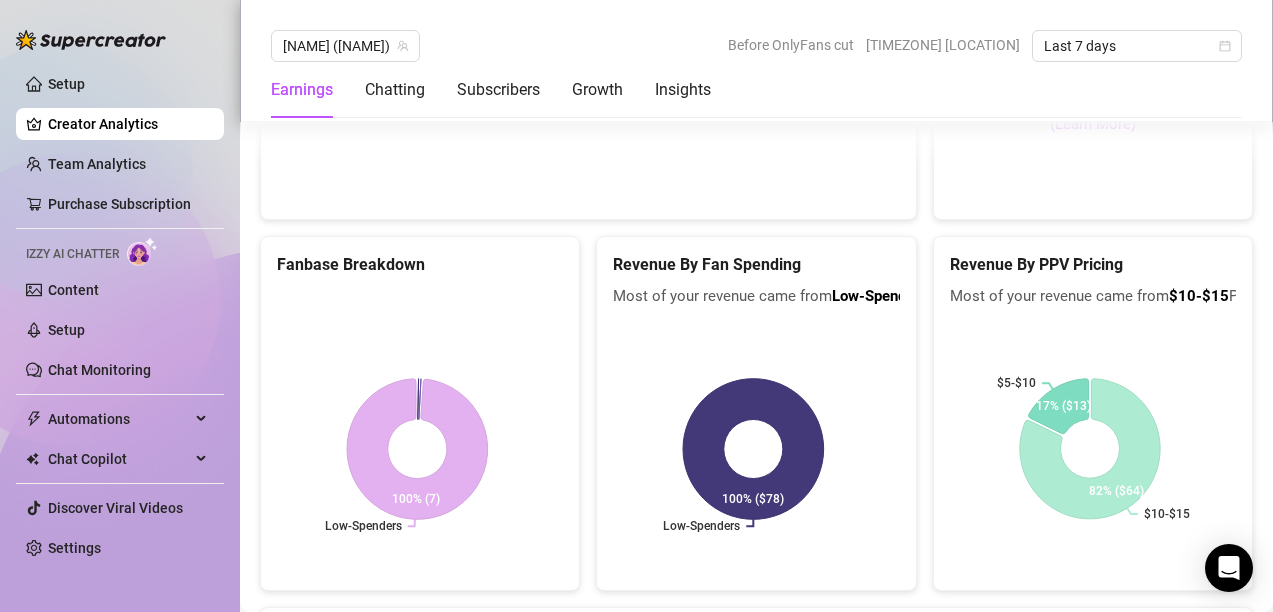 scroll, scrollTop: 3990, scrollLeft: 0, axis: vertical 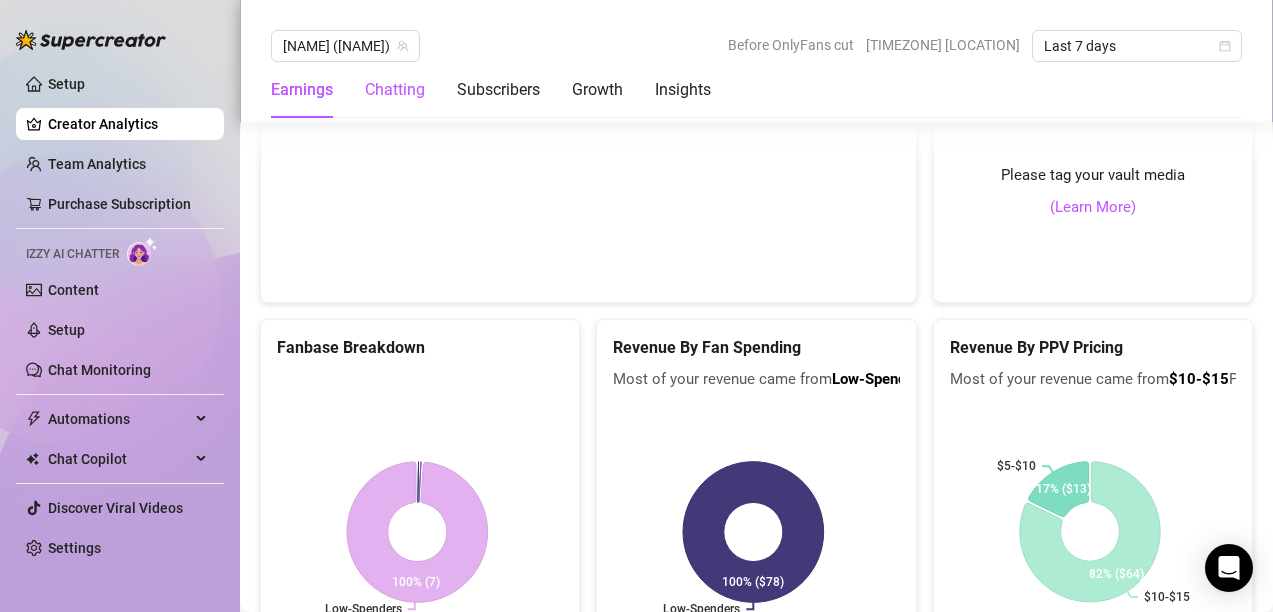 click on "Chatting" at bounding box center (395, 90) 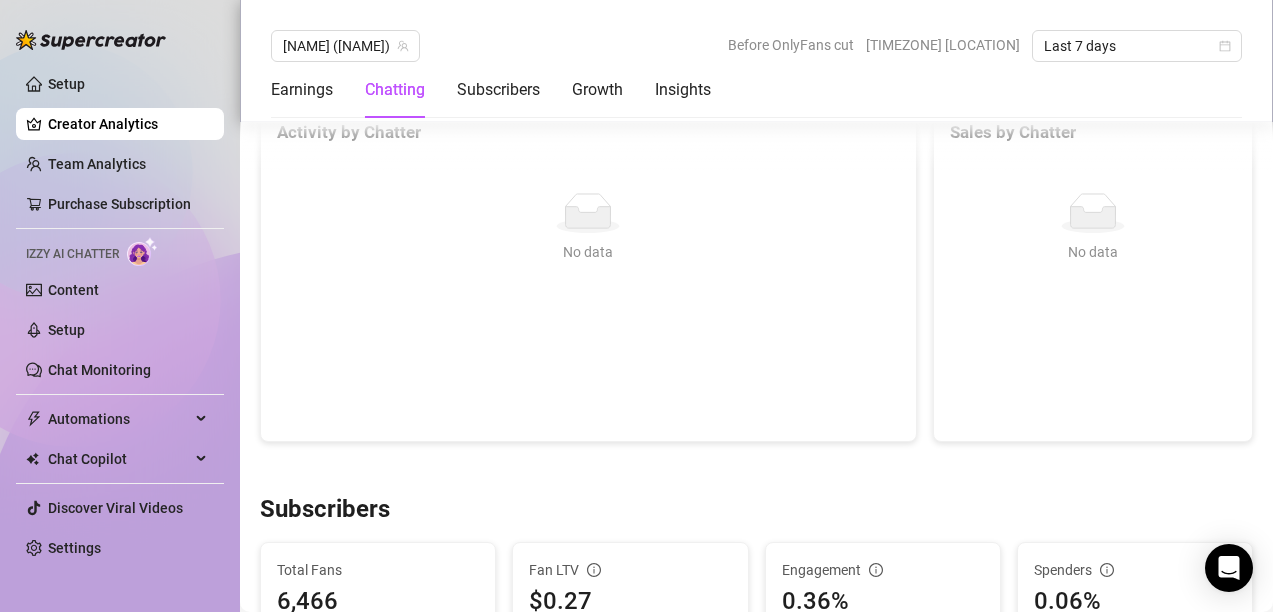 scroll, scrollTop: 628, scrollLeft: 0, axis: vertical 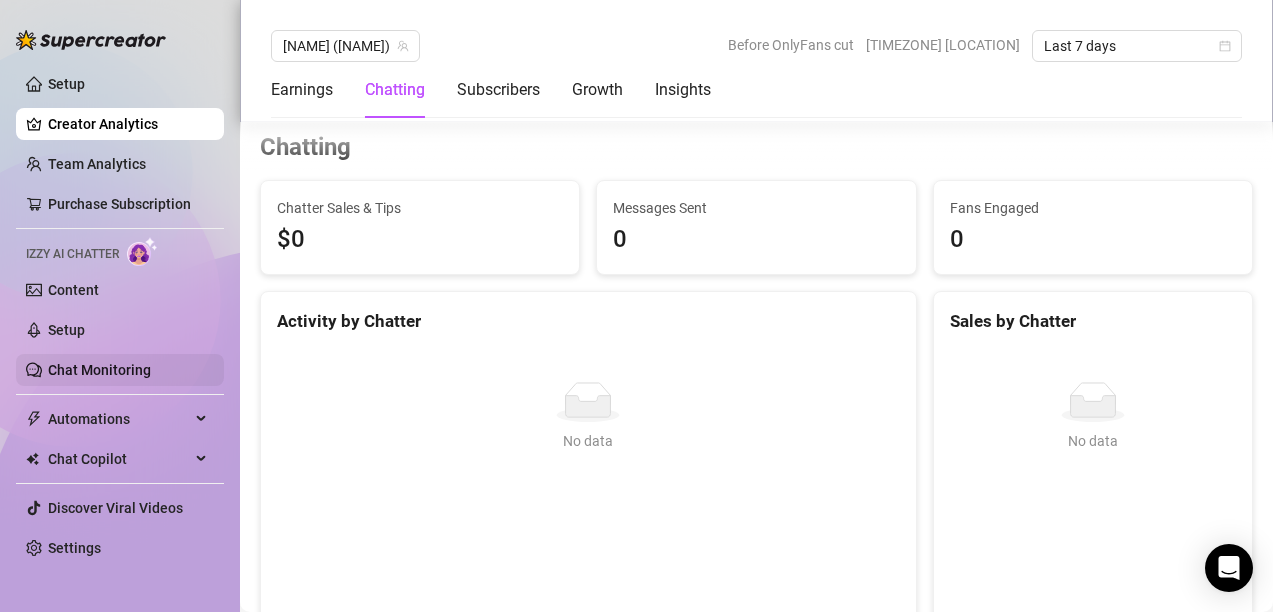 click on "Chat Monitoring" at bounding box center [99, 370] 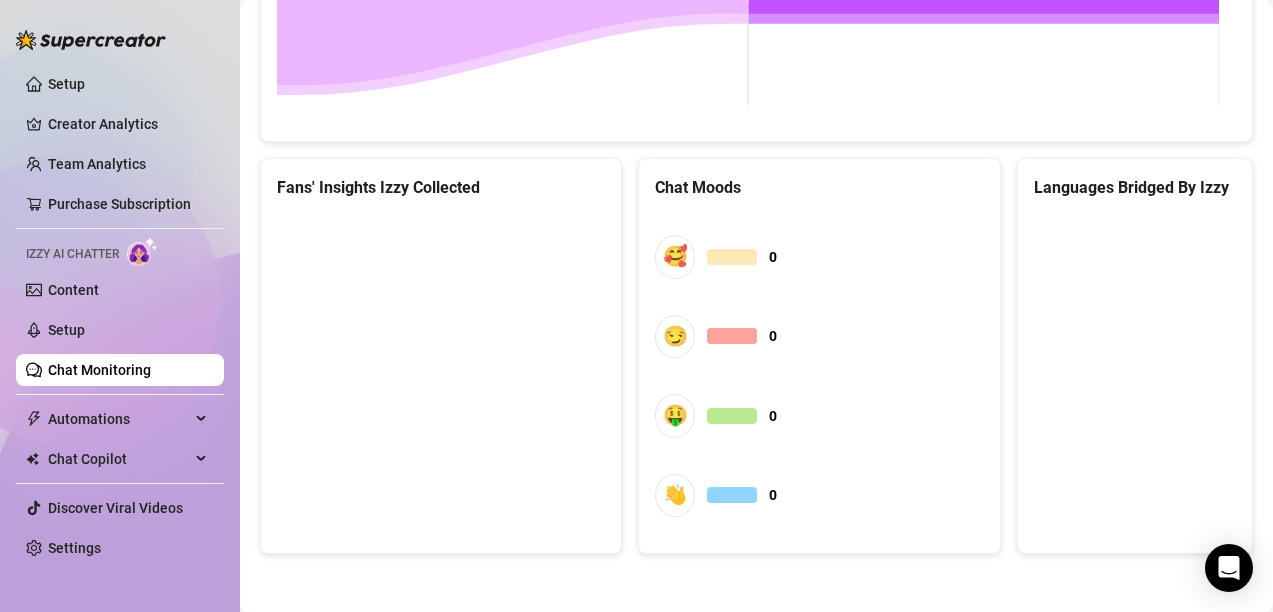 scroll, scrollTop: 1187, scrollLeft: 0, axis: vertical 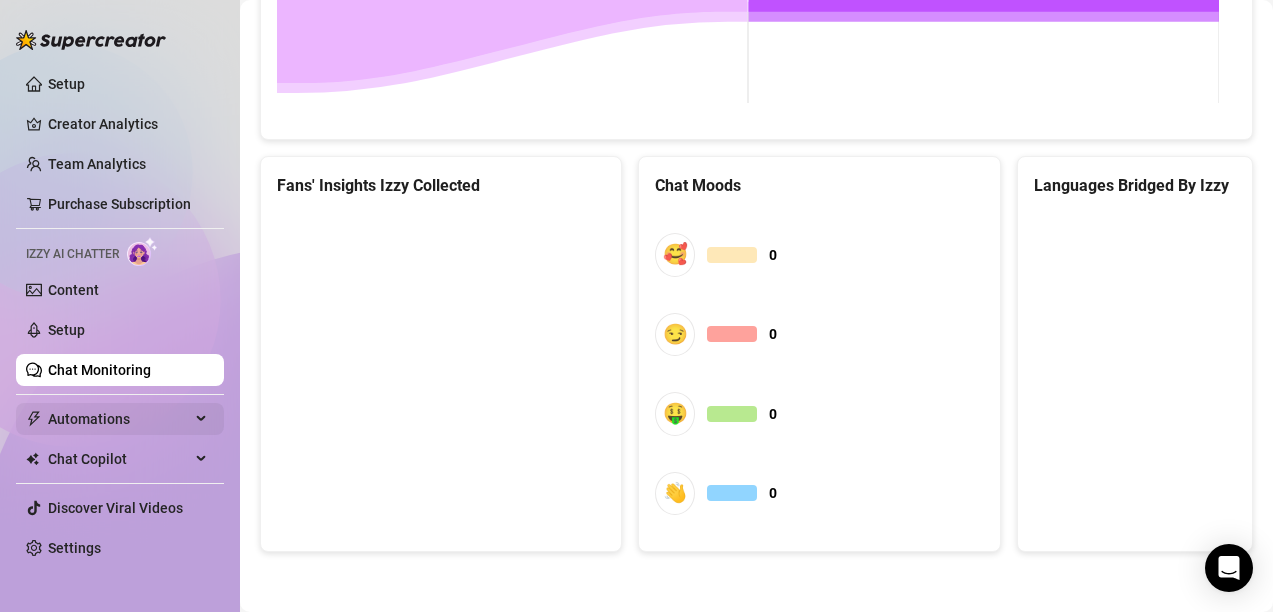 click on "Automations" at bounding box center (120, 419) 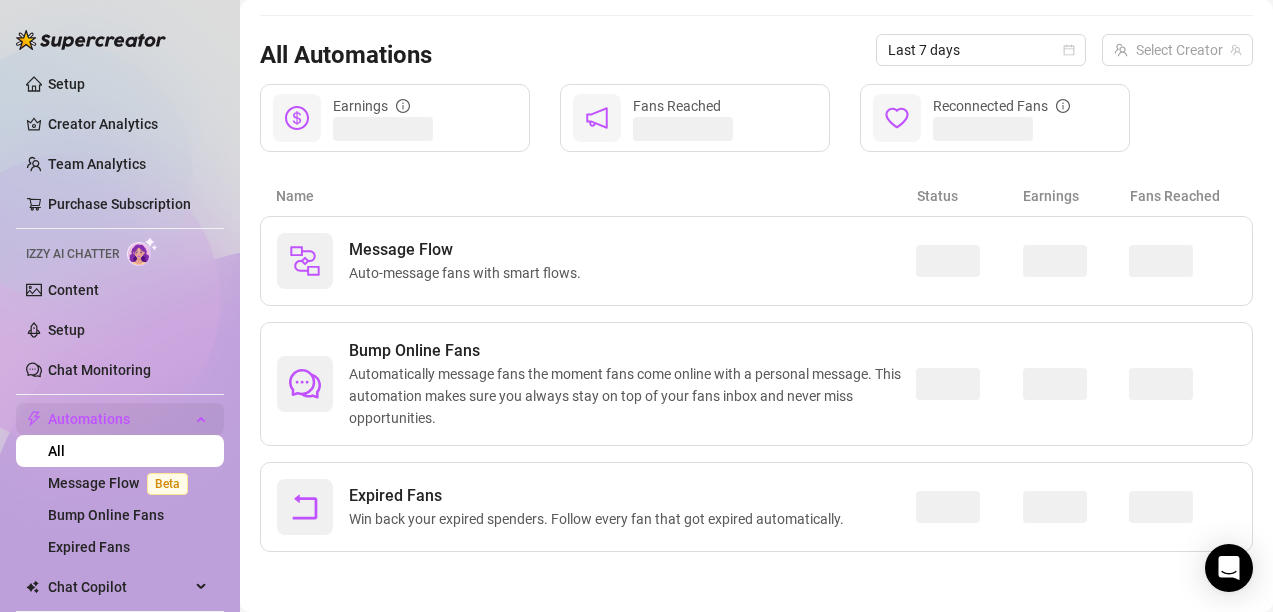 scroll, scrollTop: 175, scrollLeft: 0, axis: vertical 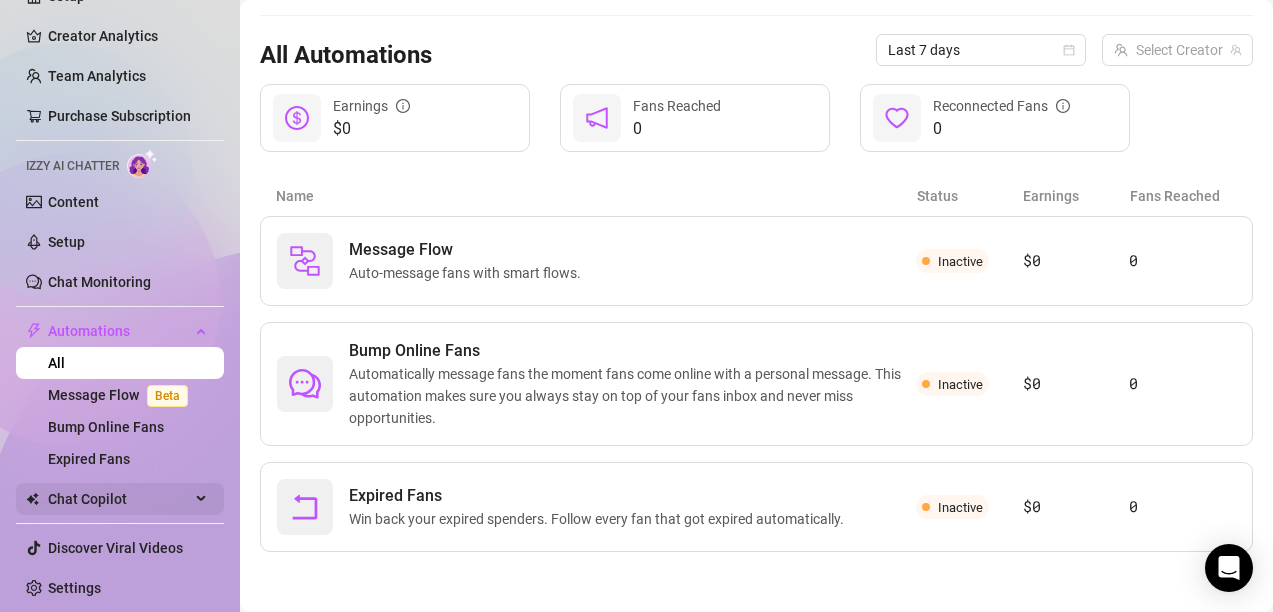 click on "Chat Copilot" at bounding box center [120, 499] 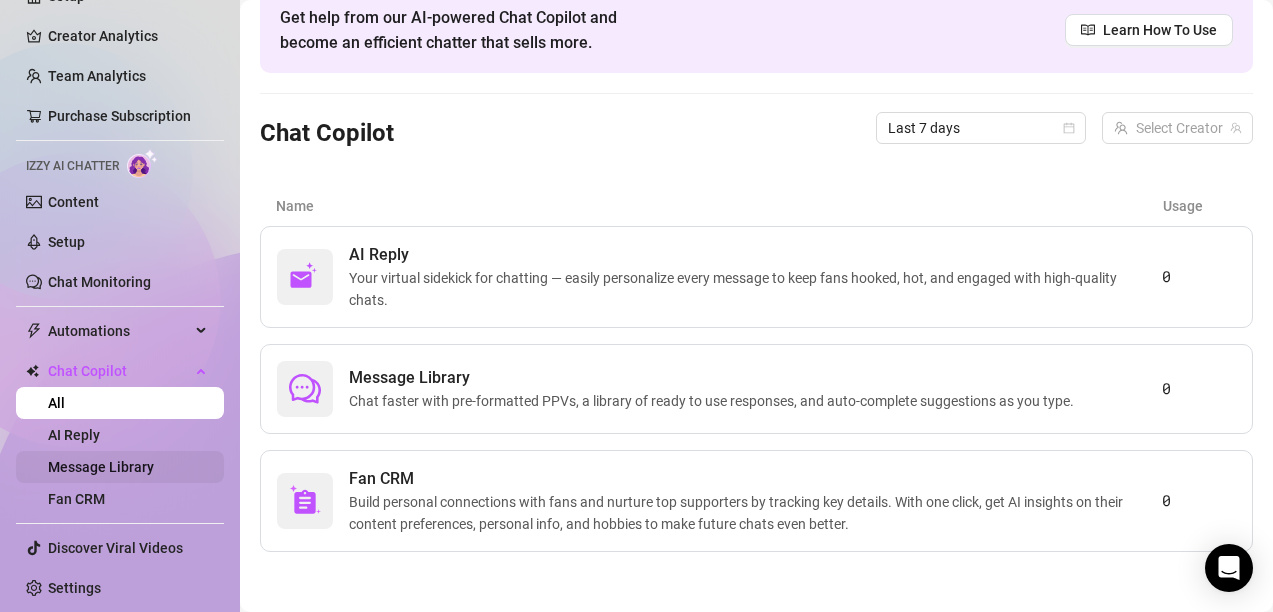 scroll, scrollTop: 97, scrollLeft: 0, axis: vertical 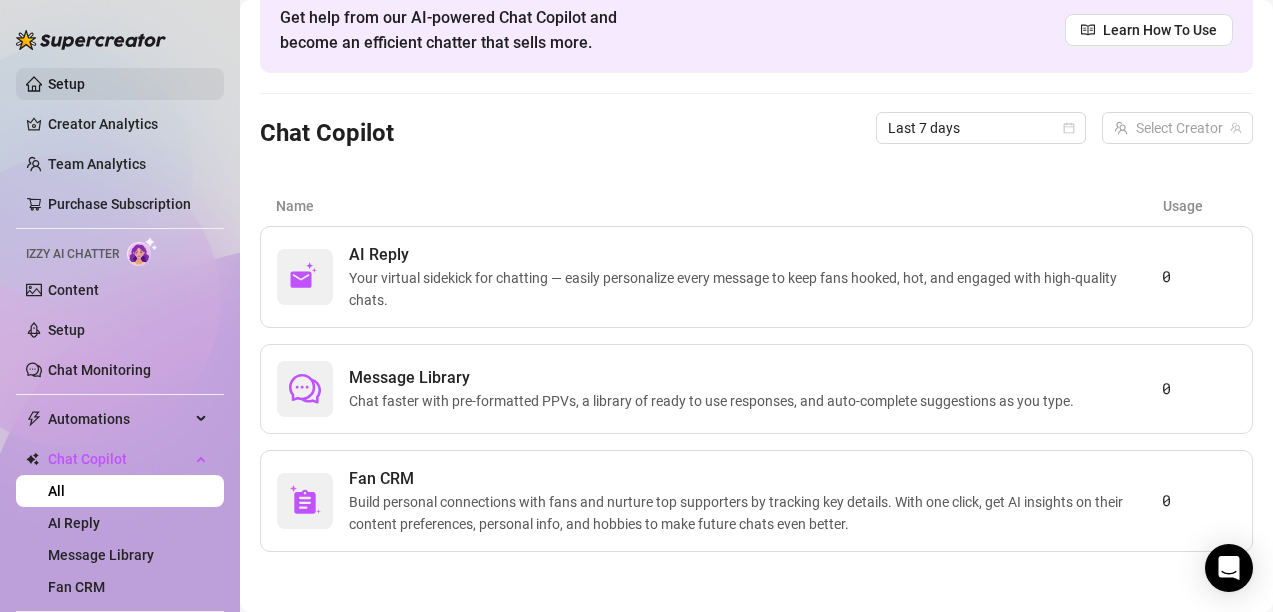click on "Setup" at bounding box center [66, 84] 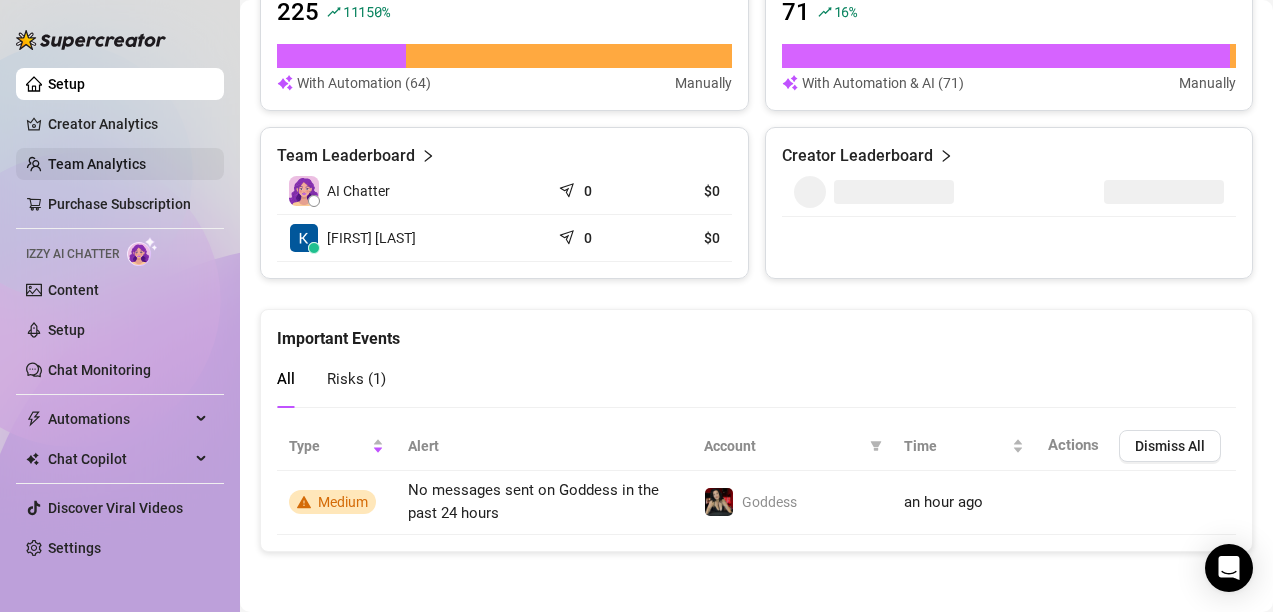 scroll, scrollTop: 848, scrollLeft: 0, axis: vertical 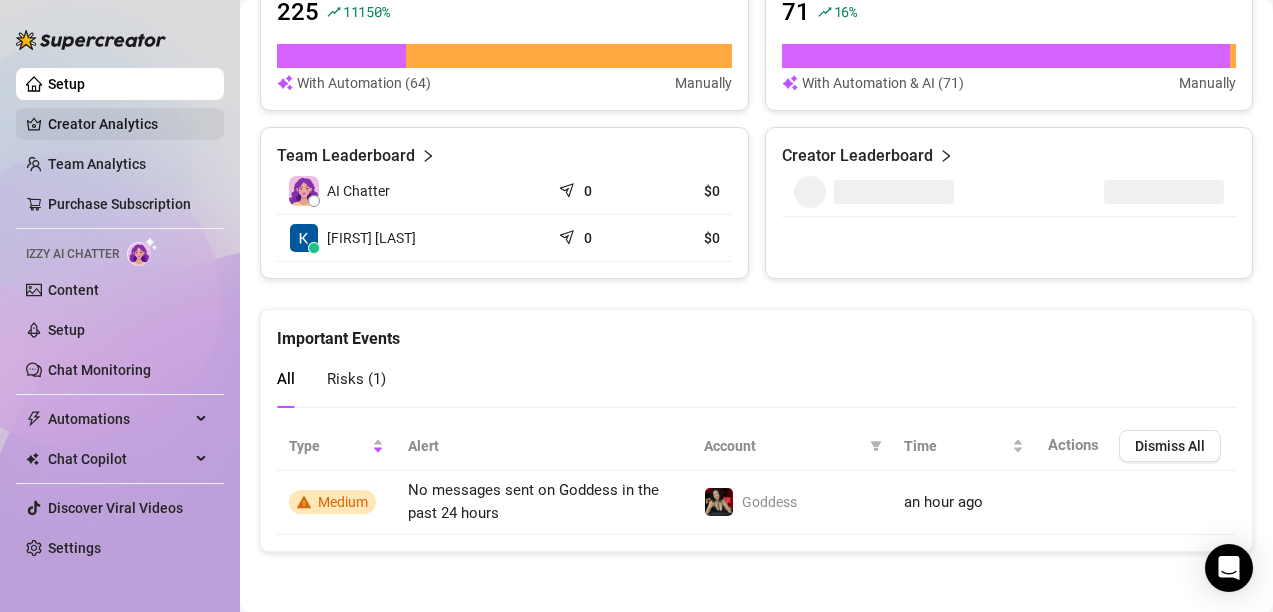 click on "Creator Analytics" at bounding box center (128, 124) 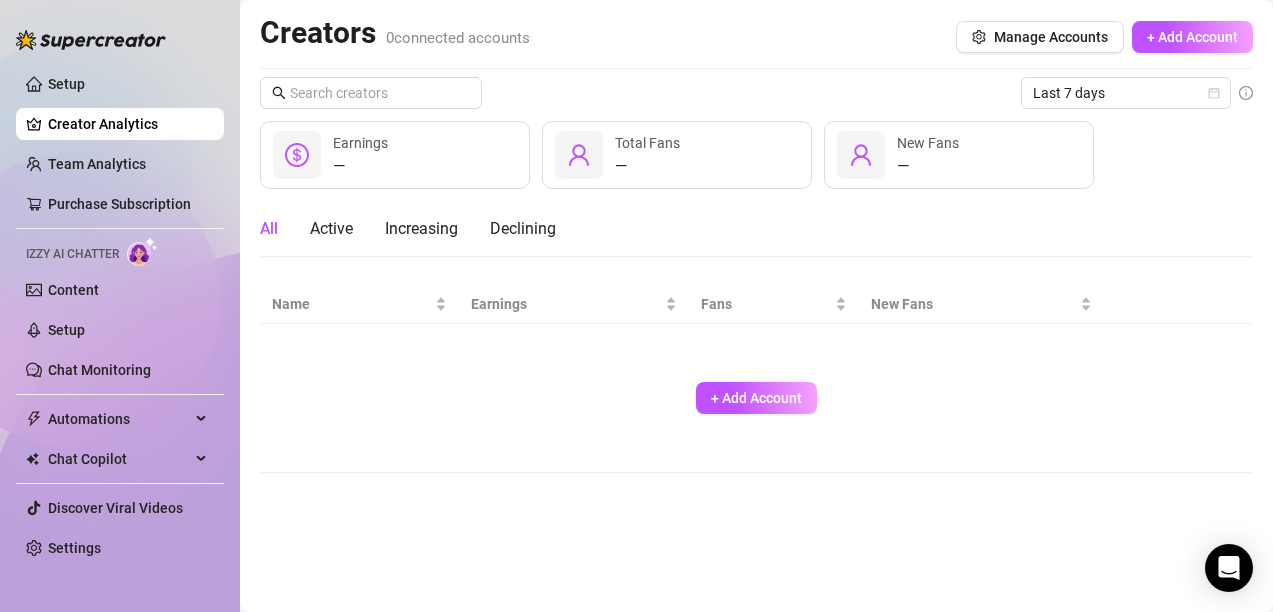 scroll, scrollTop: 0, scrollLeft: 0, axis: both 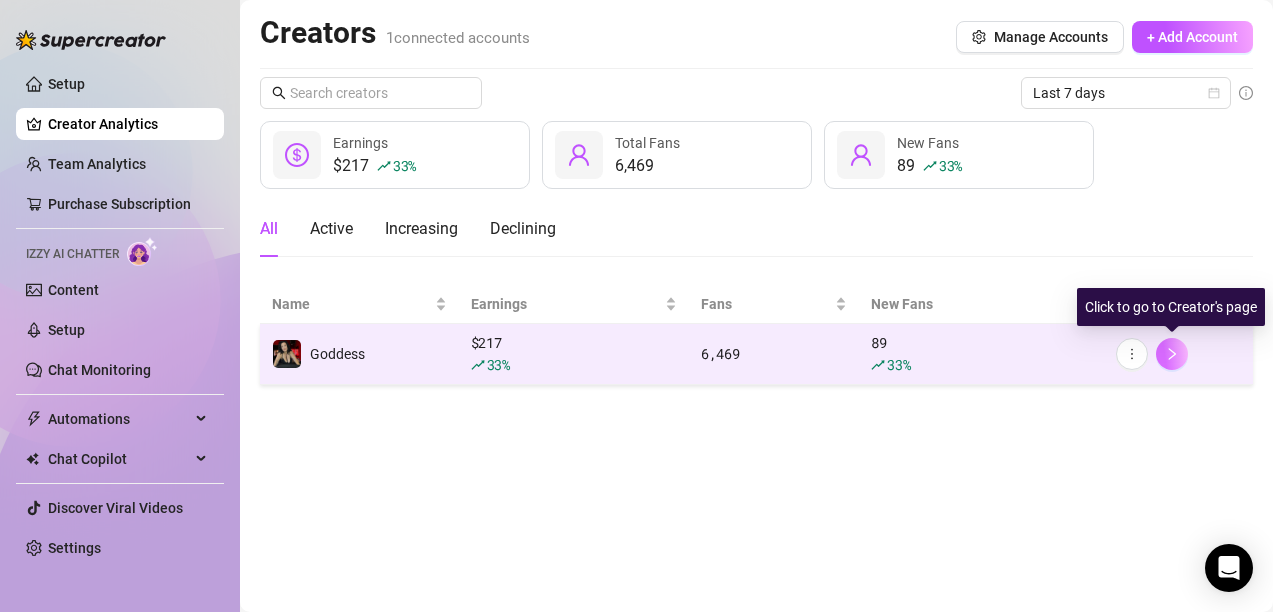 click 